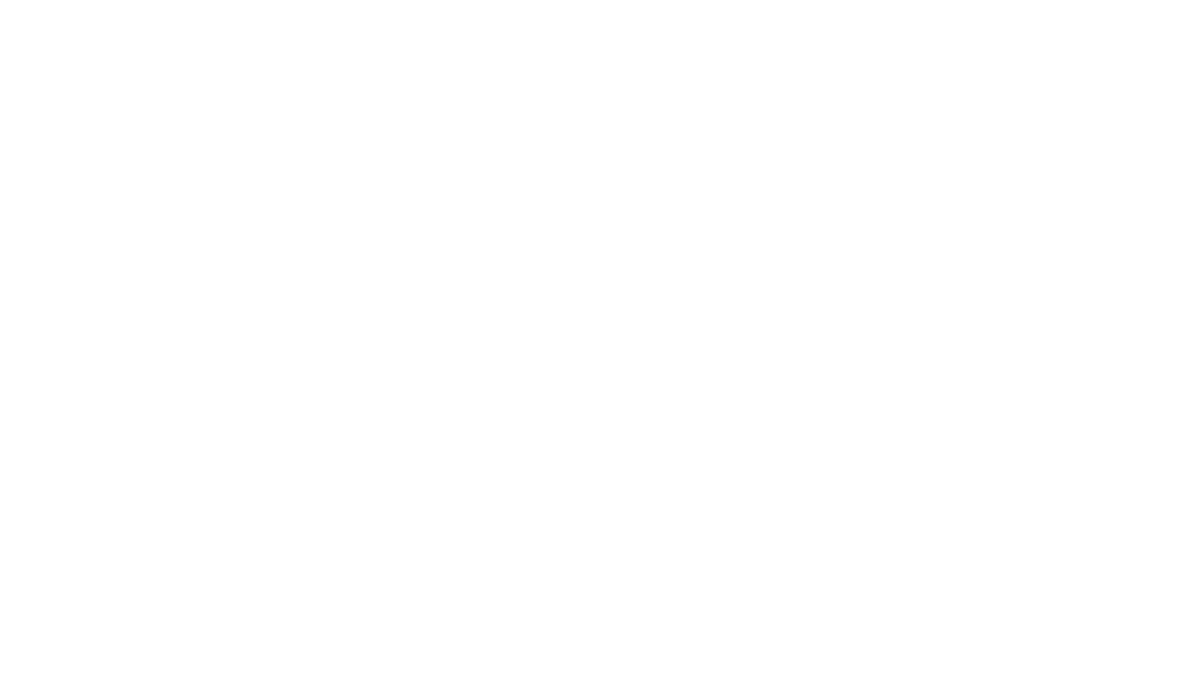 scroll, scrollTop: 0, scrollLeft: 0, axis: both 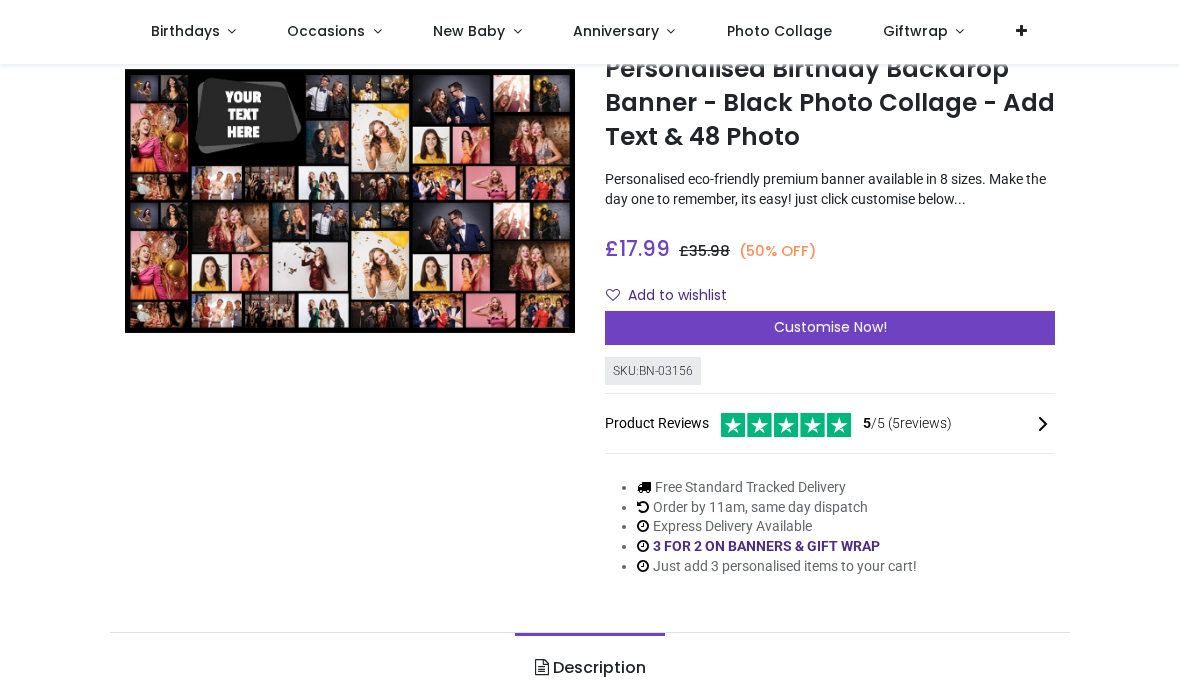 click on "Customise Now!" at bounding box center [830, 327] 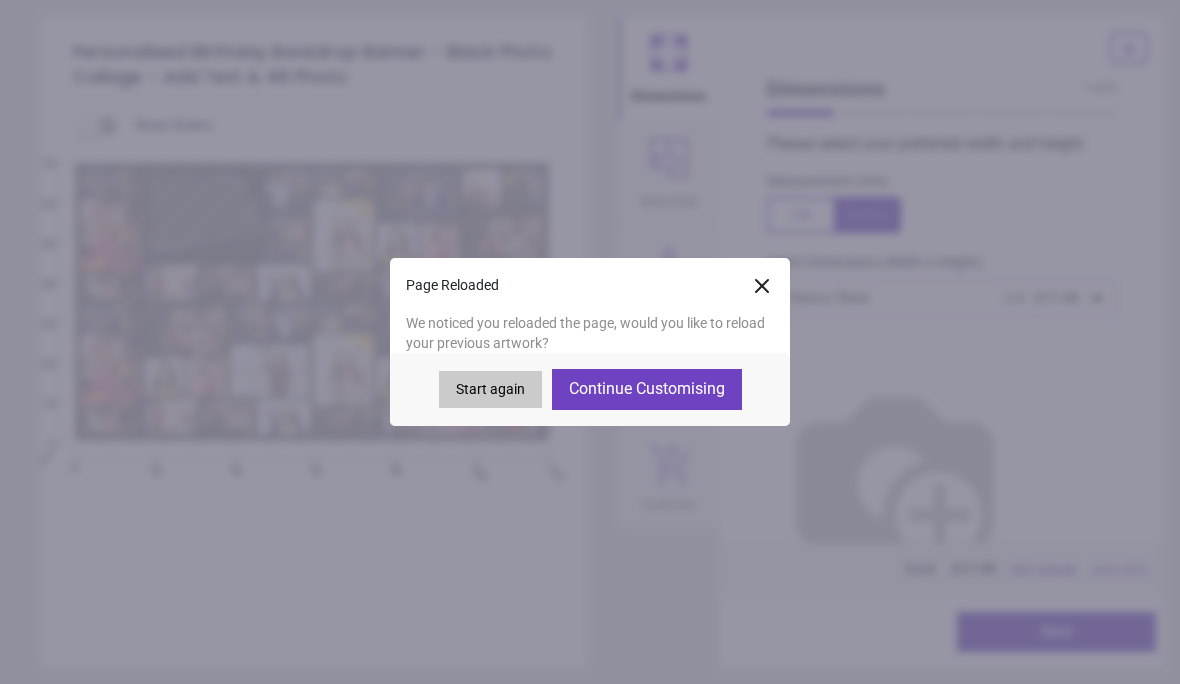 click on "Continue Customising" at bounding box center [647, 389] 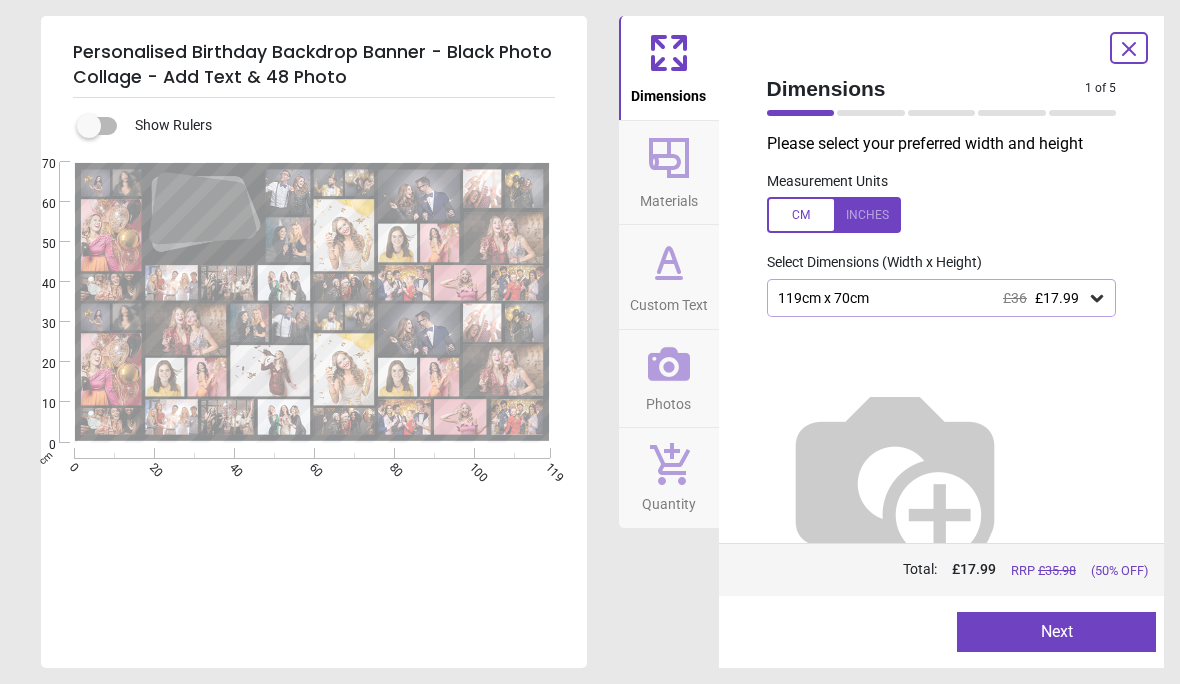 click on "Next" at bounding box center (1056, 632) 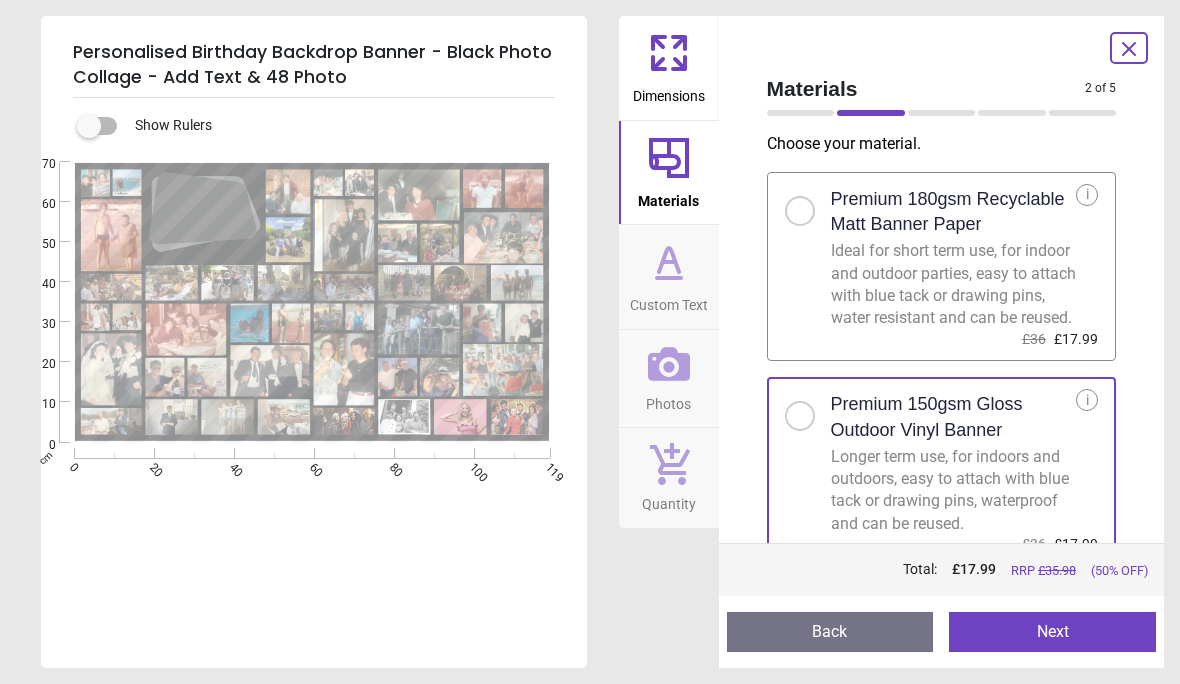 type on "**********" 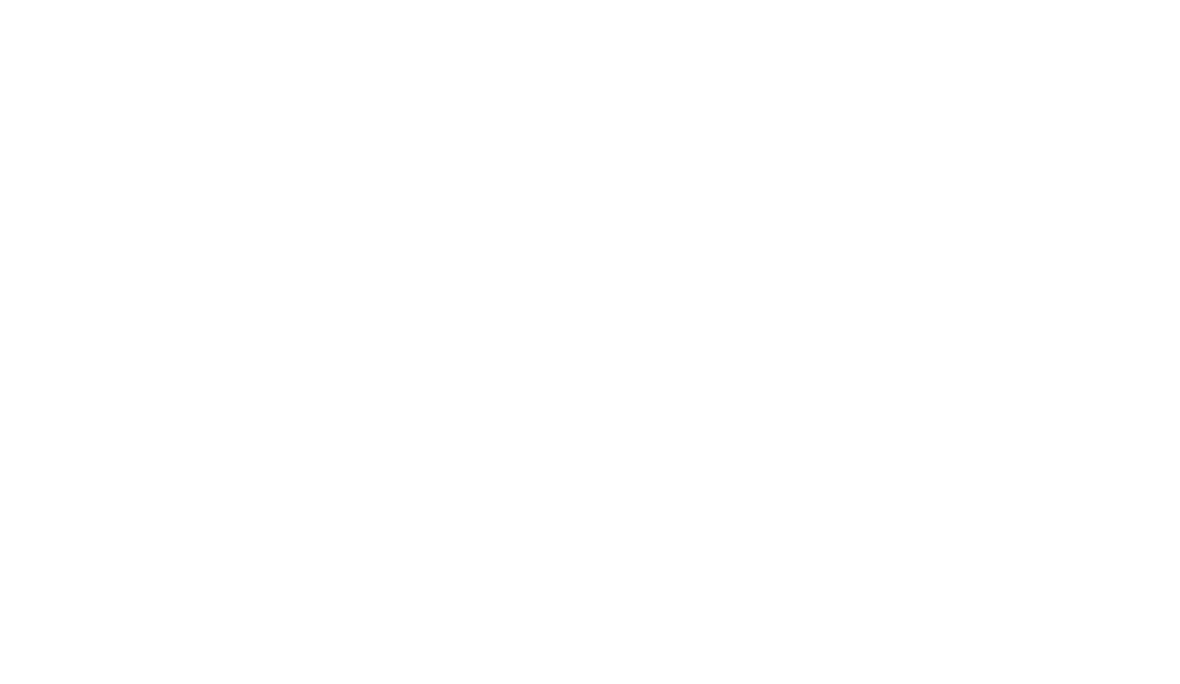 scroll, scrollTop: 0, scrollLeft: 0, axis: both 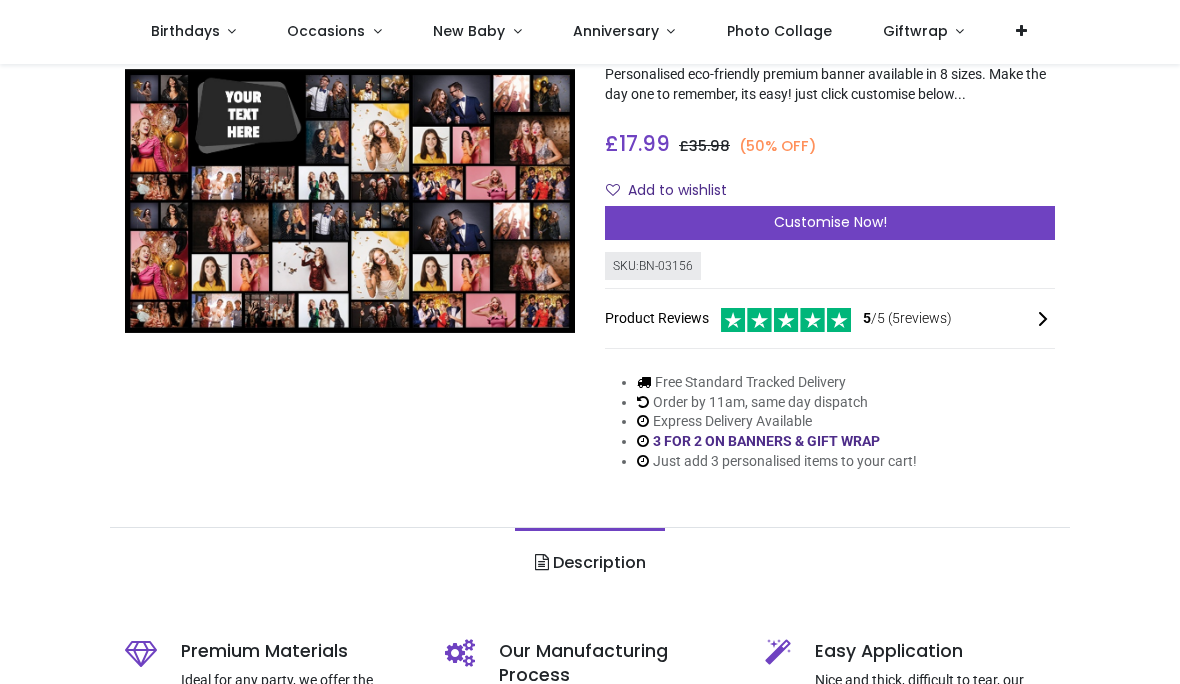 click on "Customise Now!" at bounding box center [830, 222] 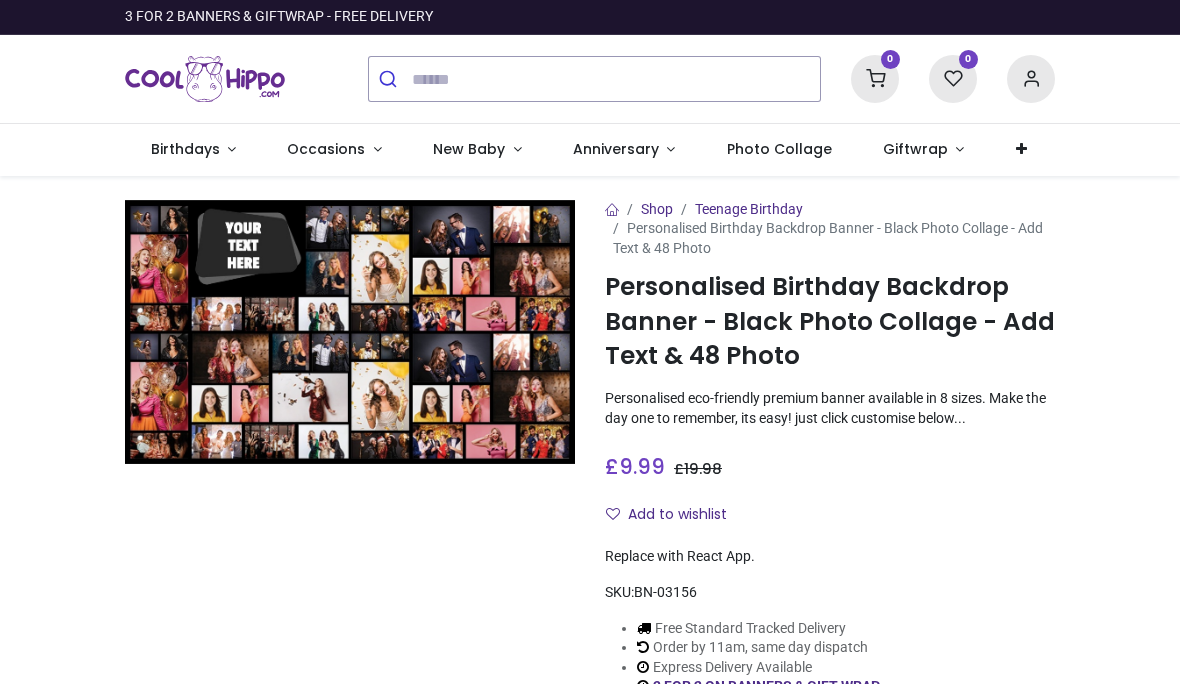 scroll, scrollTop: 0, scrollLeft: 0, axis: both 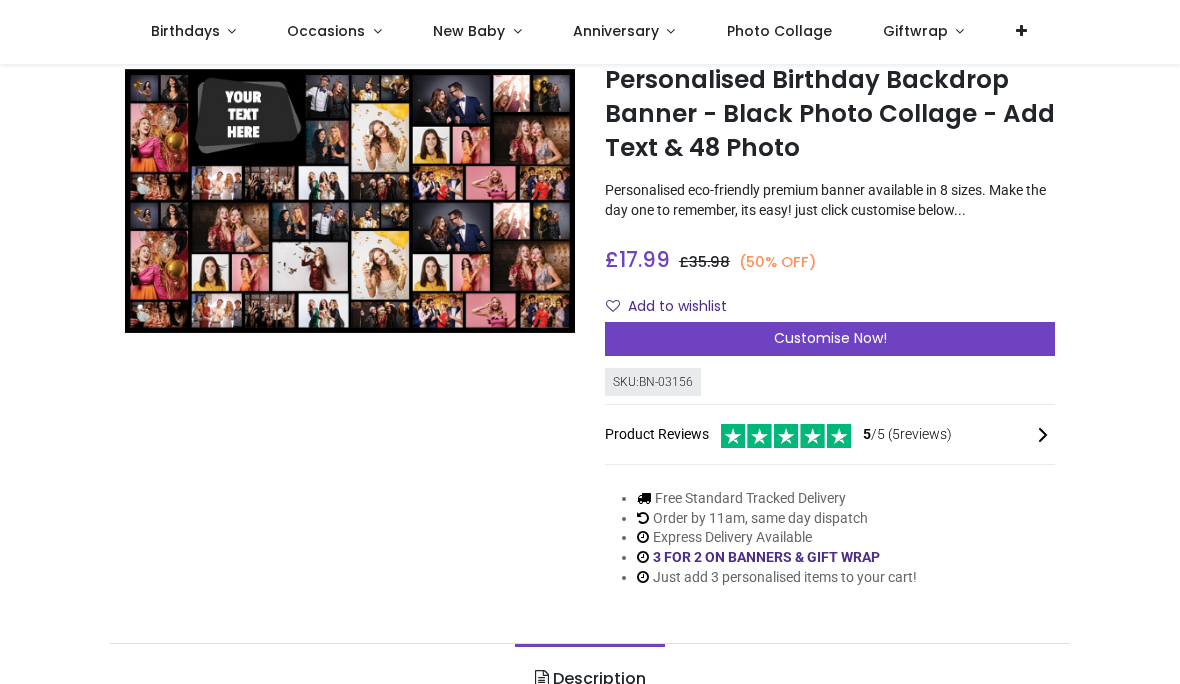 click on "Customise Now!" at bounding box center [830, 339] 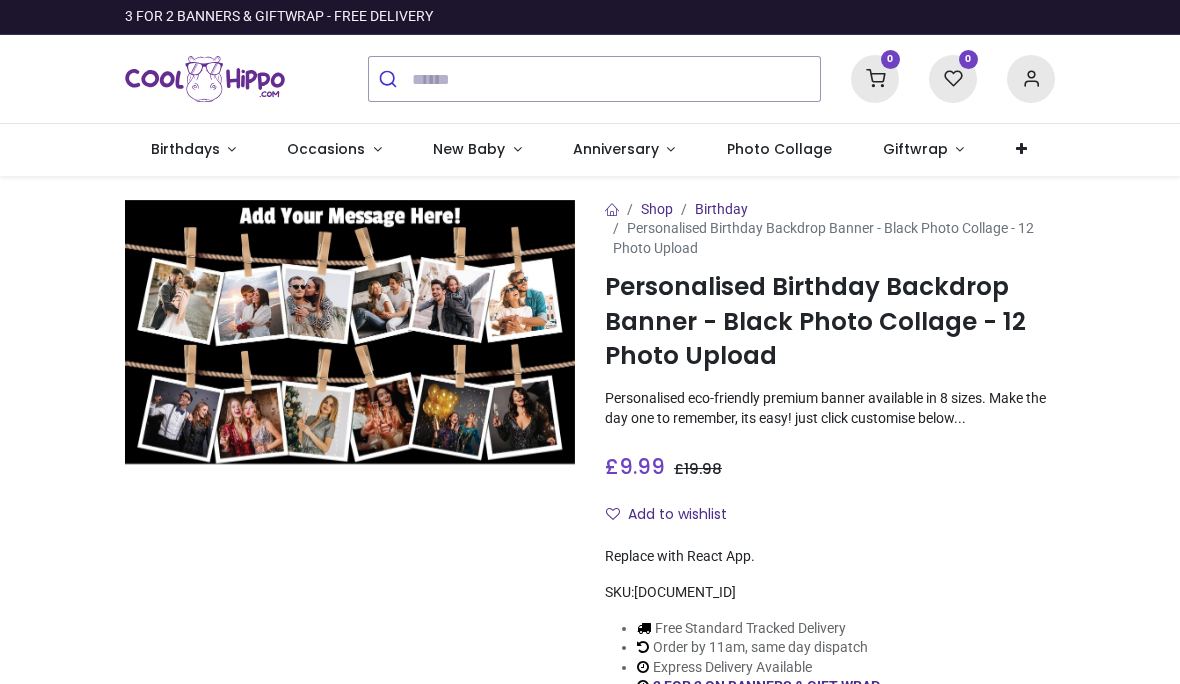 scroll, scrollTop: 0, scrollLeft: 0, axis: both 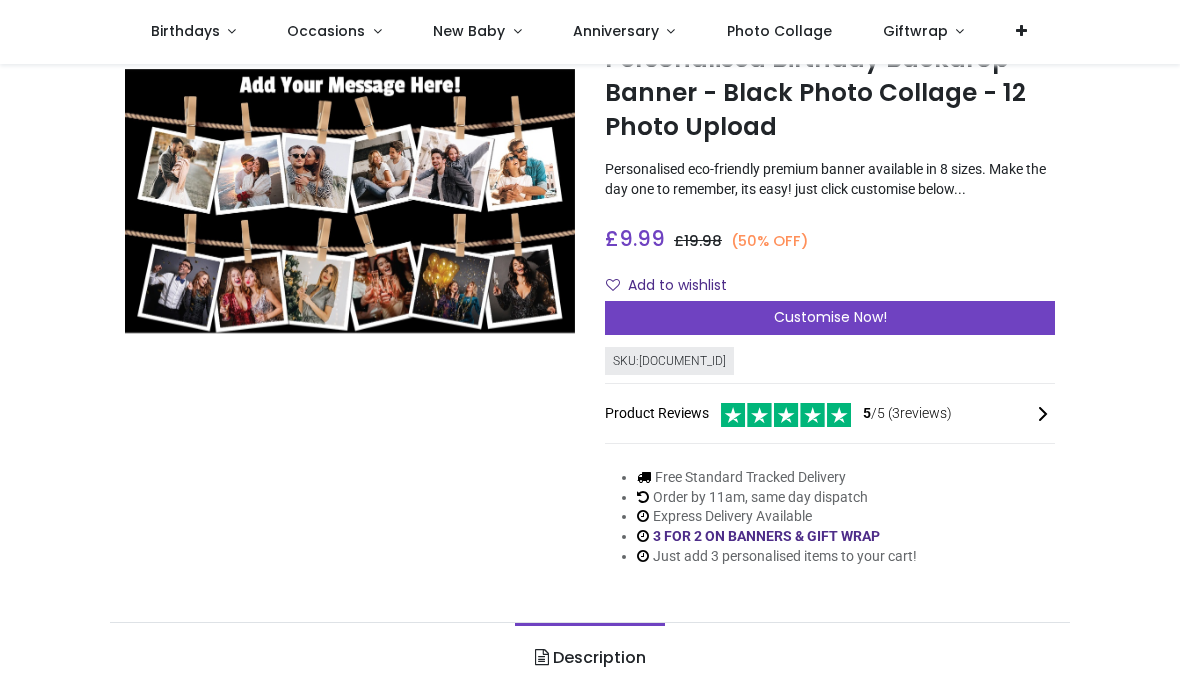 click on "Customise Now!" at bounding box center [830, 317] 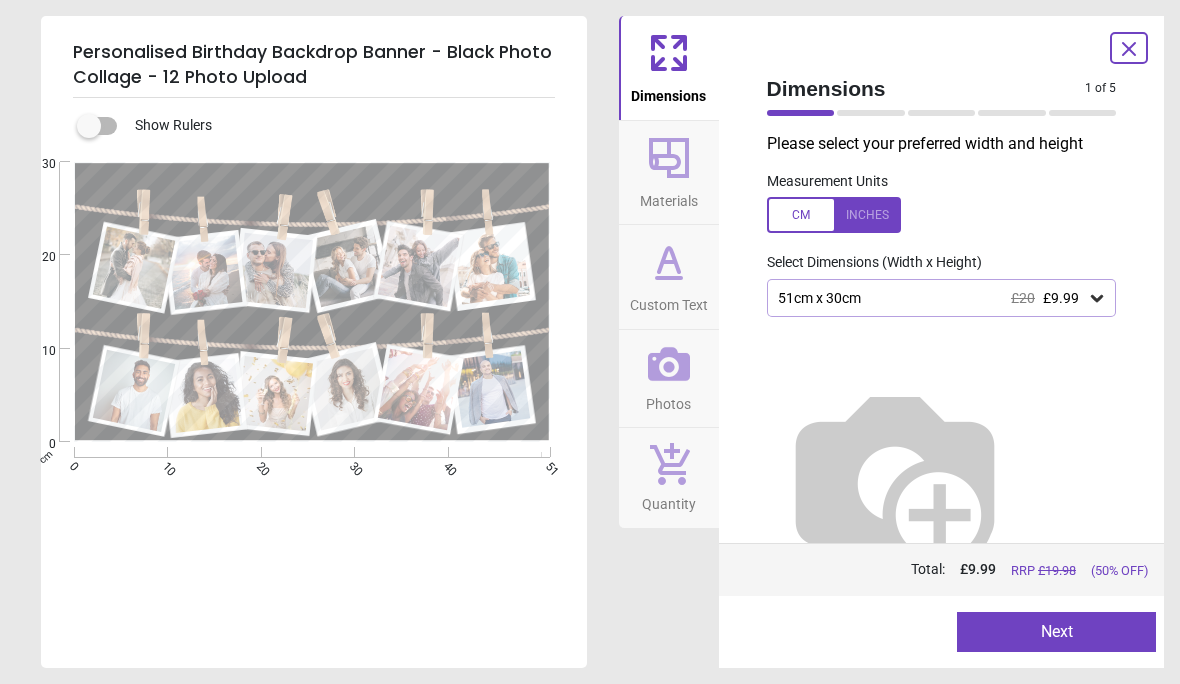click on "Next" at bounding box center [1056, 632] 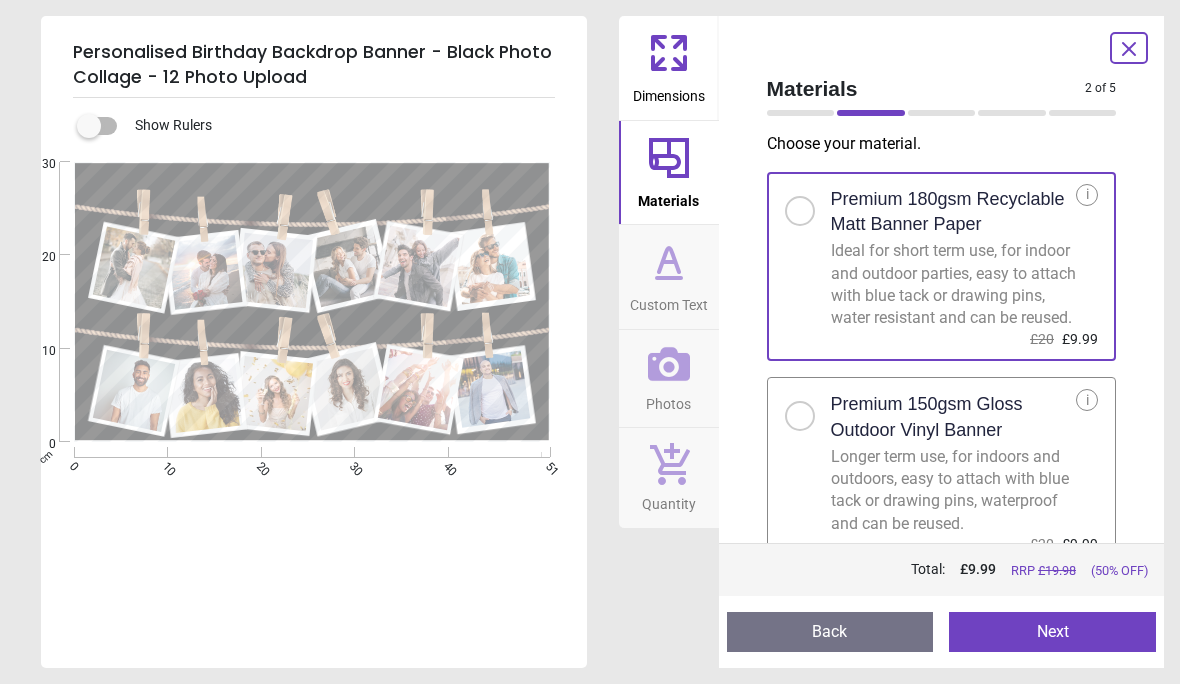 click at bounding box center [800, 416] 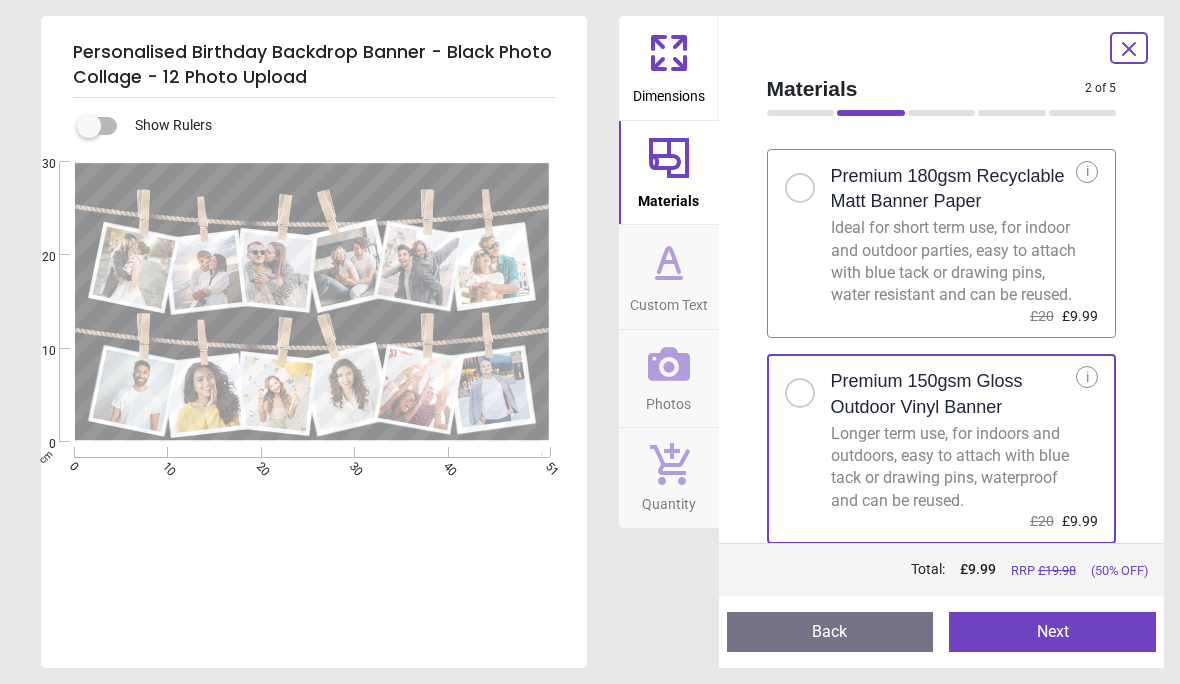 scroll, scrollTop: 39, scrollLeft: 0, axis: vertical 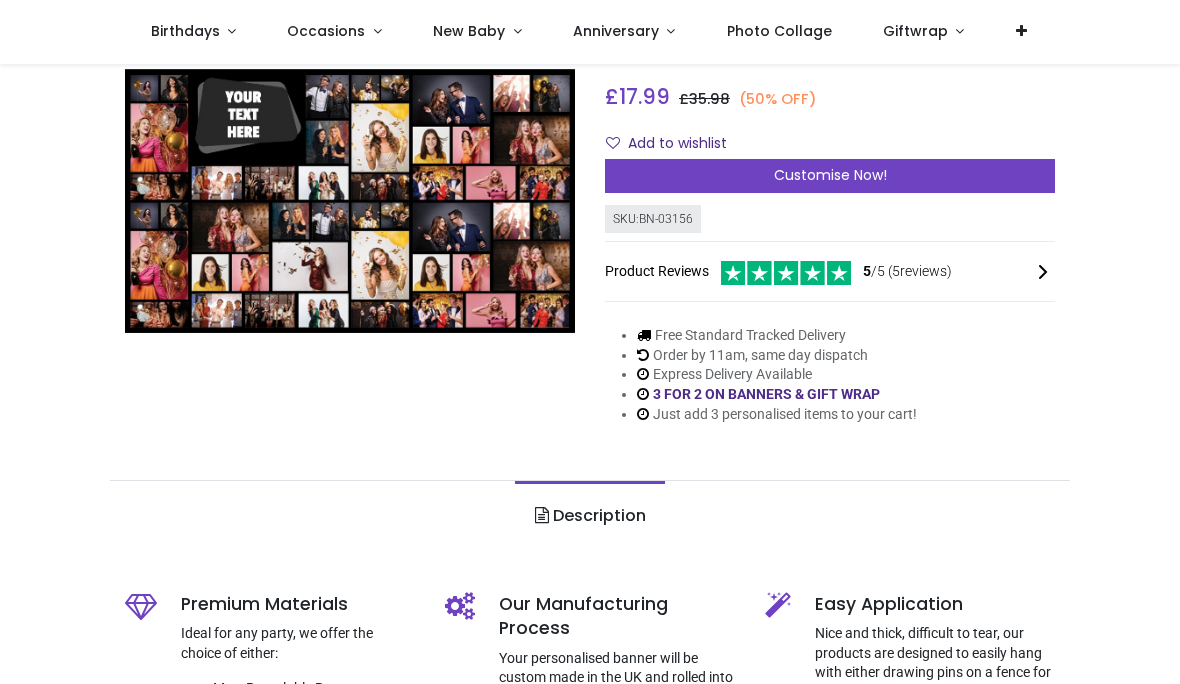 click on "Customise Now!" at bounding box center [830, 176] 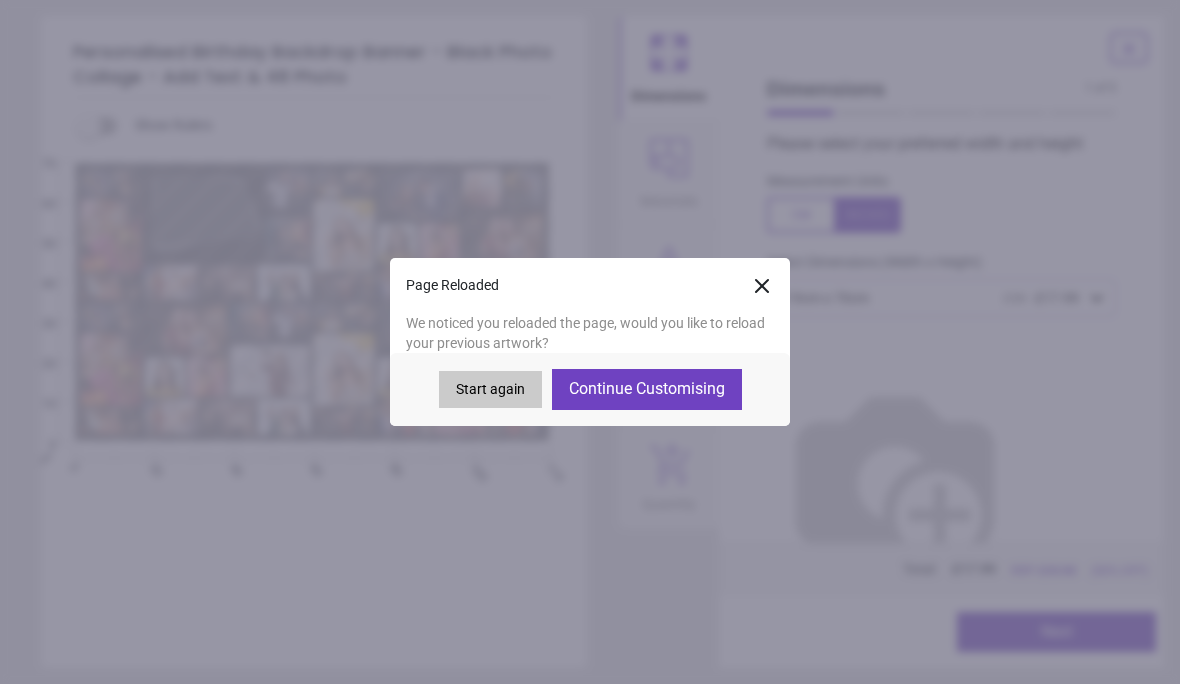 click on "Continue Customising" at bounding box center (647, 389) 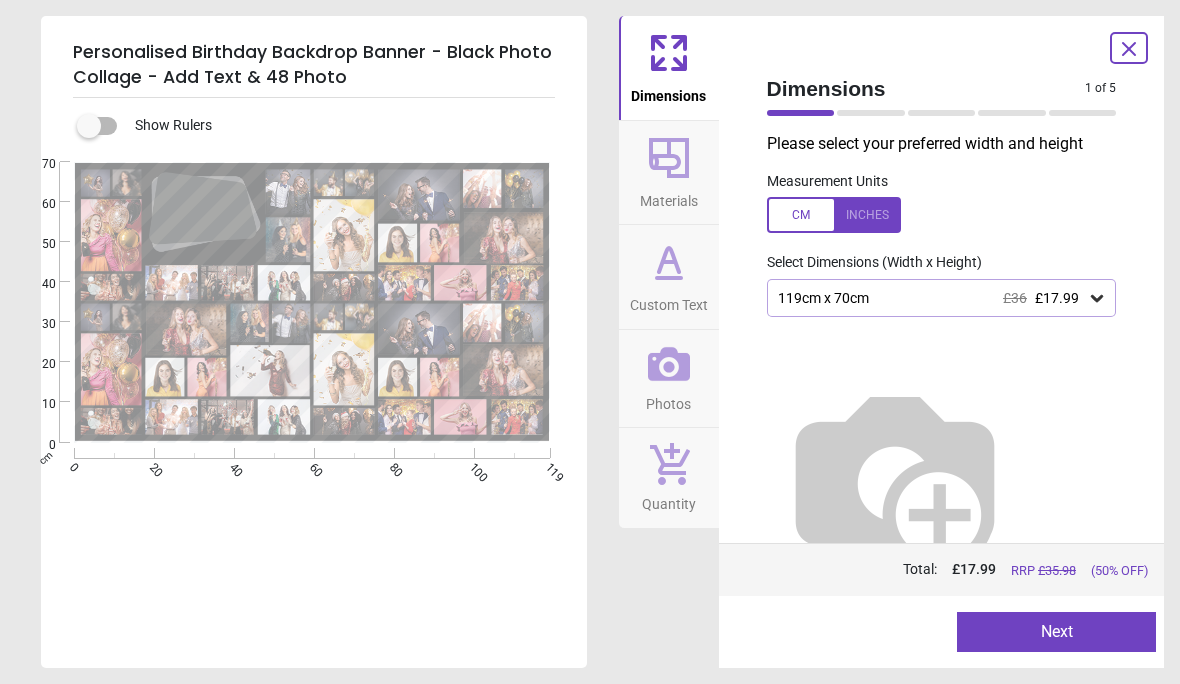 click on "Next" at bounding box center (1056, 632) 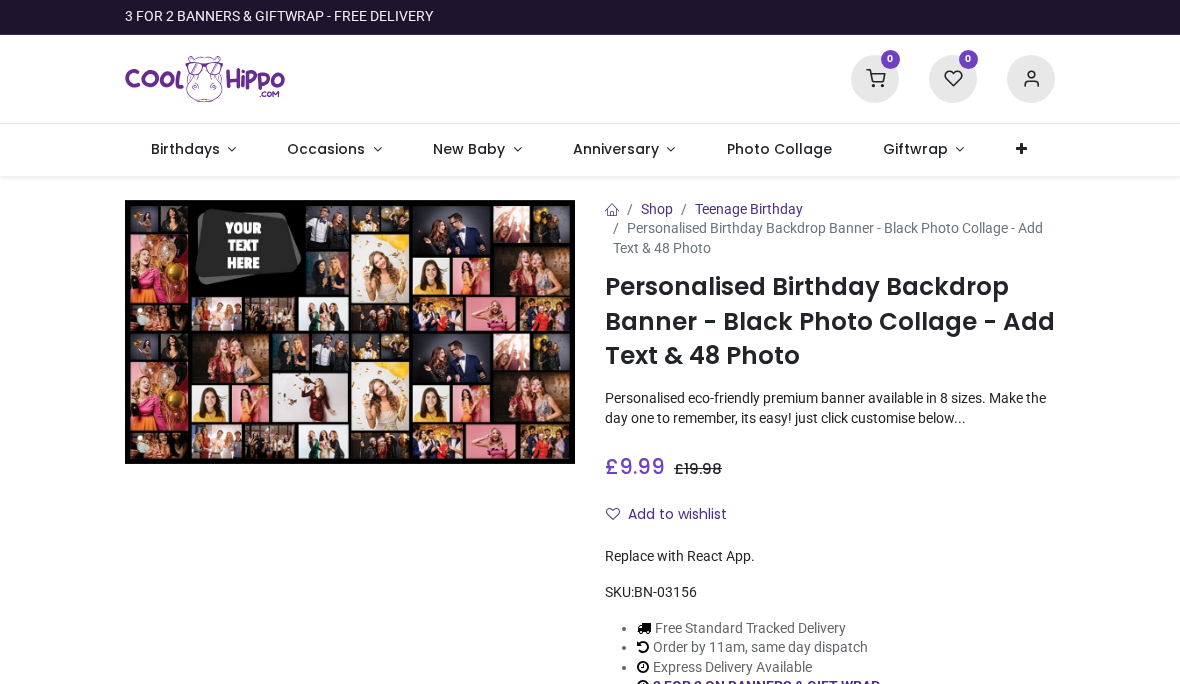scroll, scrollTop: 0, scrollLeft: 0, axis: both 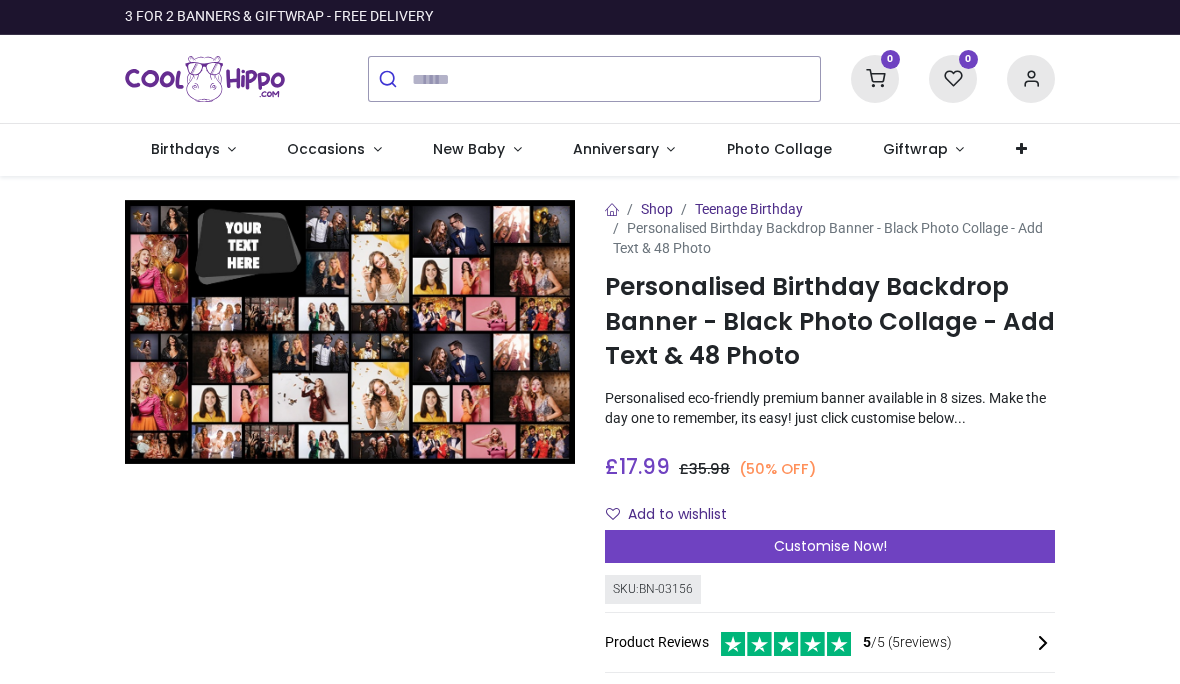 click at bounding box center (875, 79) 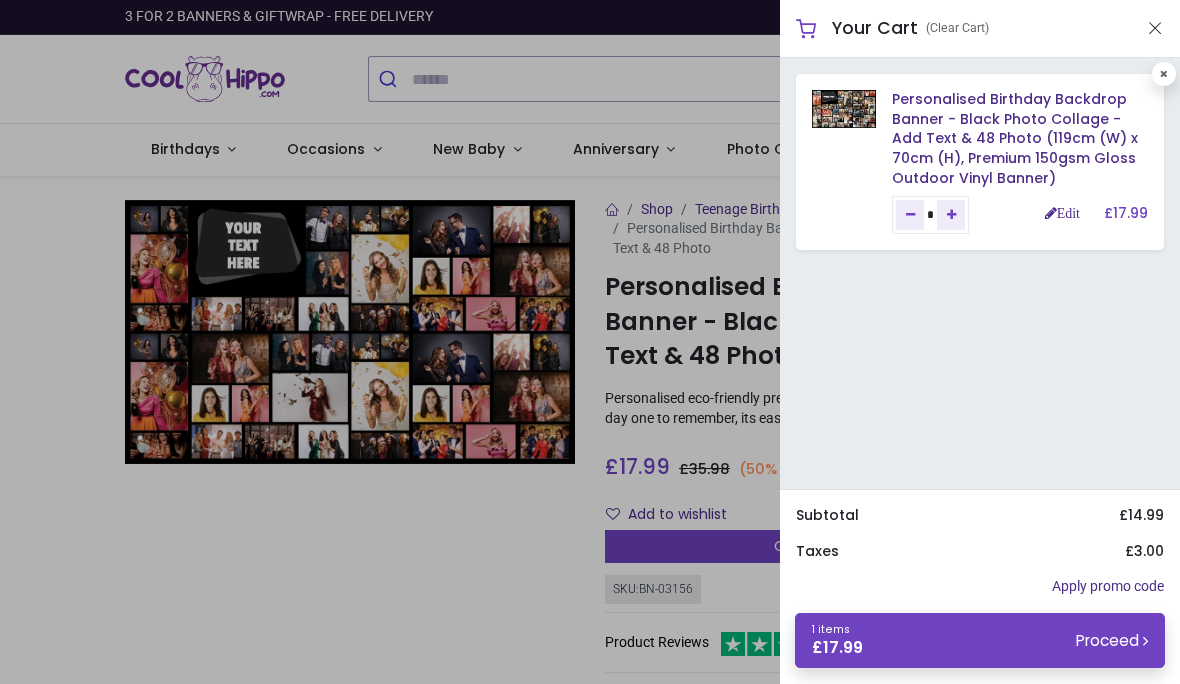 click on "1 items
£  17.99
Proceed" at bounding box center [980, 640] 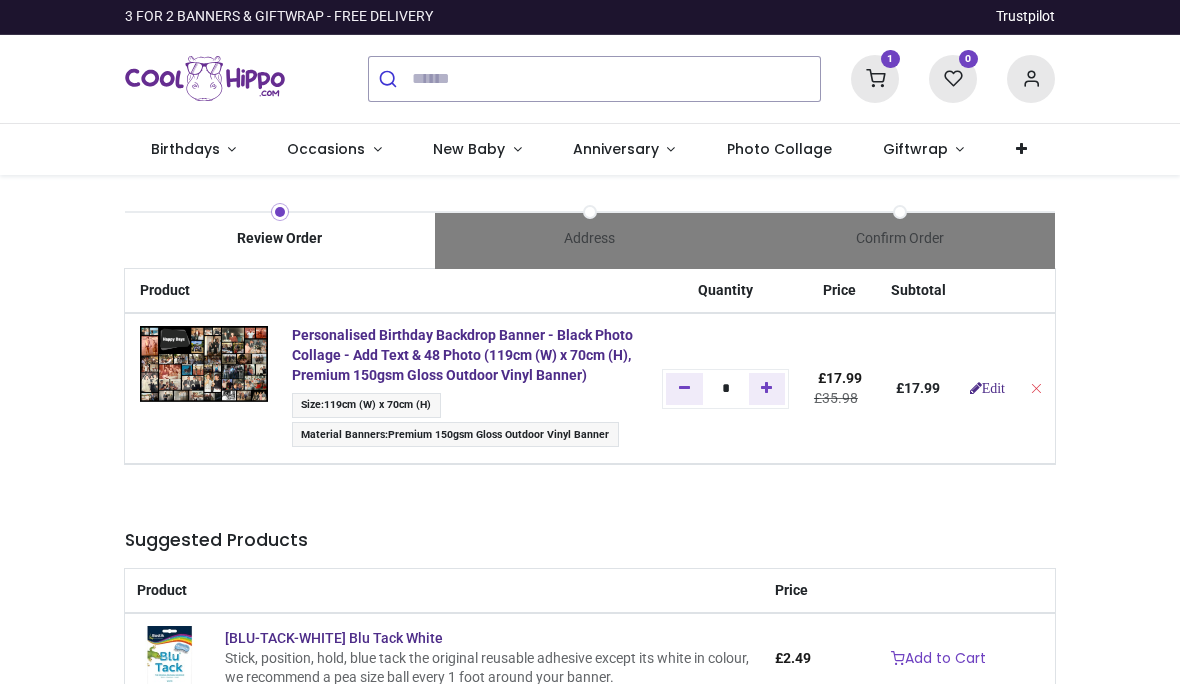 scroll, scrollTop: 0, scrollLeft: 0, axis: both 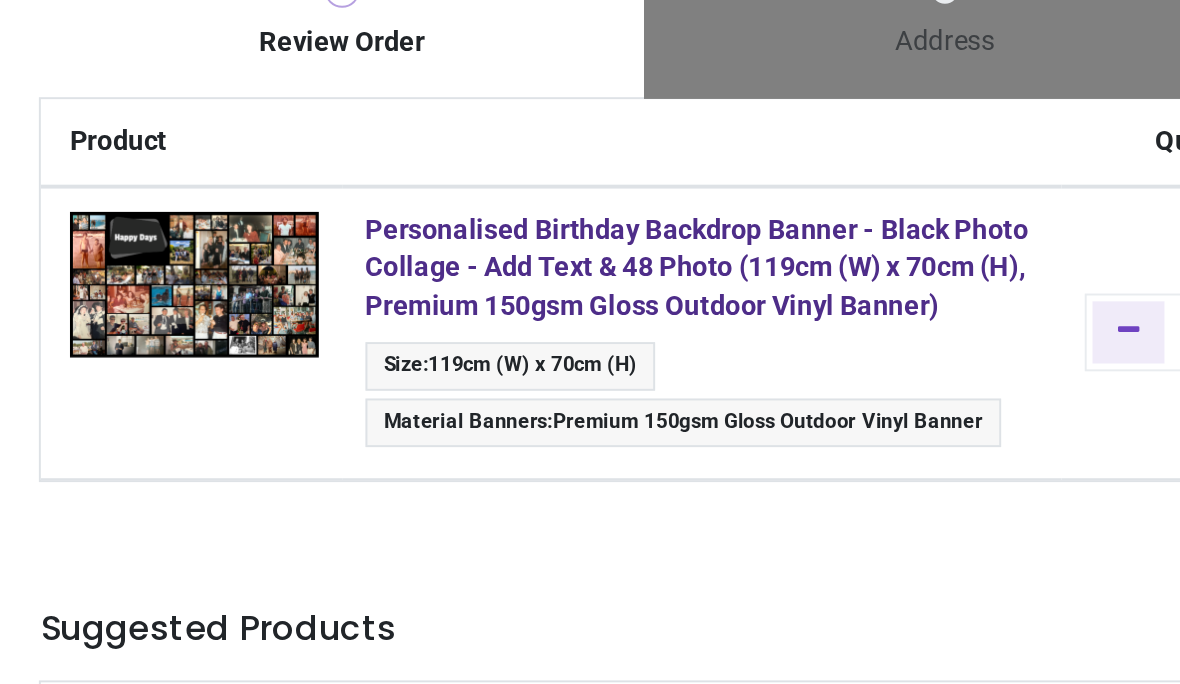 click on "Product
Quantity
Price
Subtotal
Personalised Birthday Backdrop Banner - Black Photo Collage - Add Text & 48 Photo (119cm (W) x 70cm (H), Premium 150gsm Gloss Outdoor Vinyl Banner)
Size : 119cm (W) x 70cm (H)
Material Banners :" at bounding box center (590, 692) 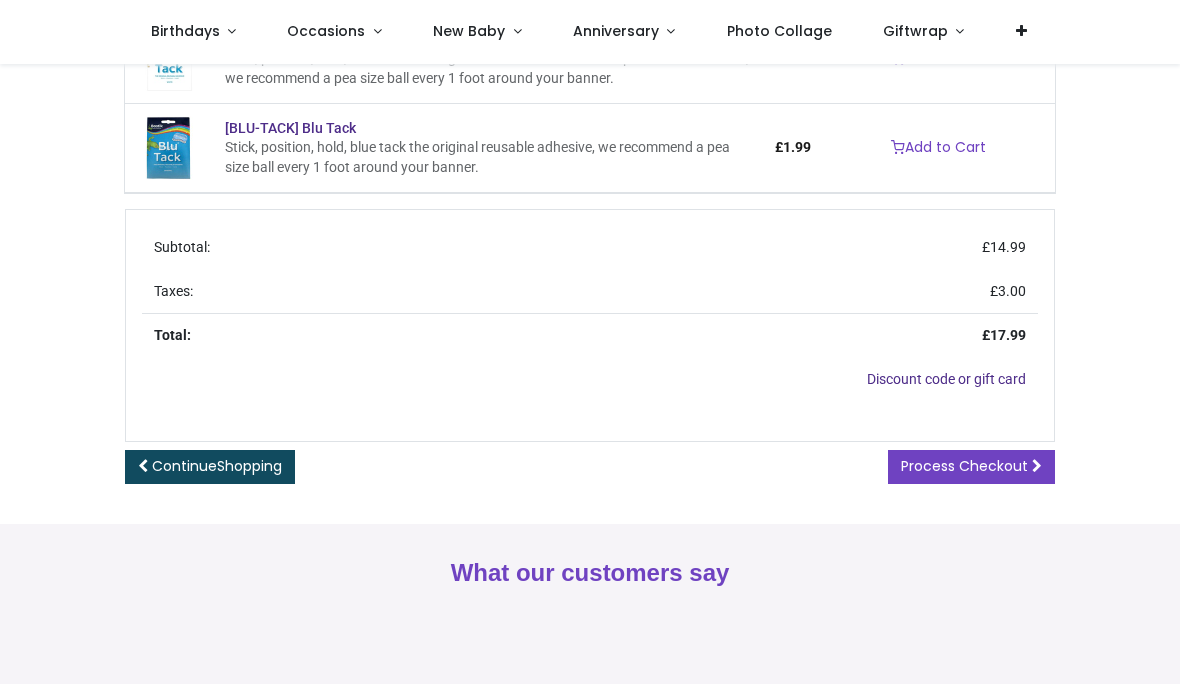 scroll, scrollTop: 492, scrollLeft: 0, axis: vertical 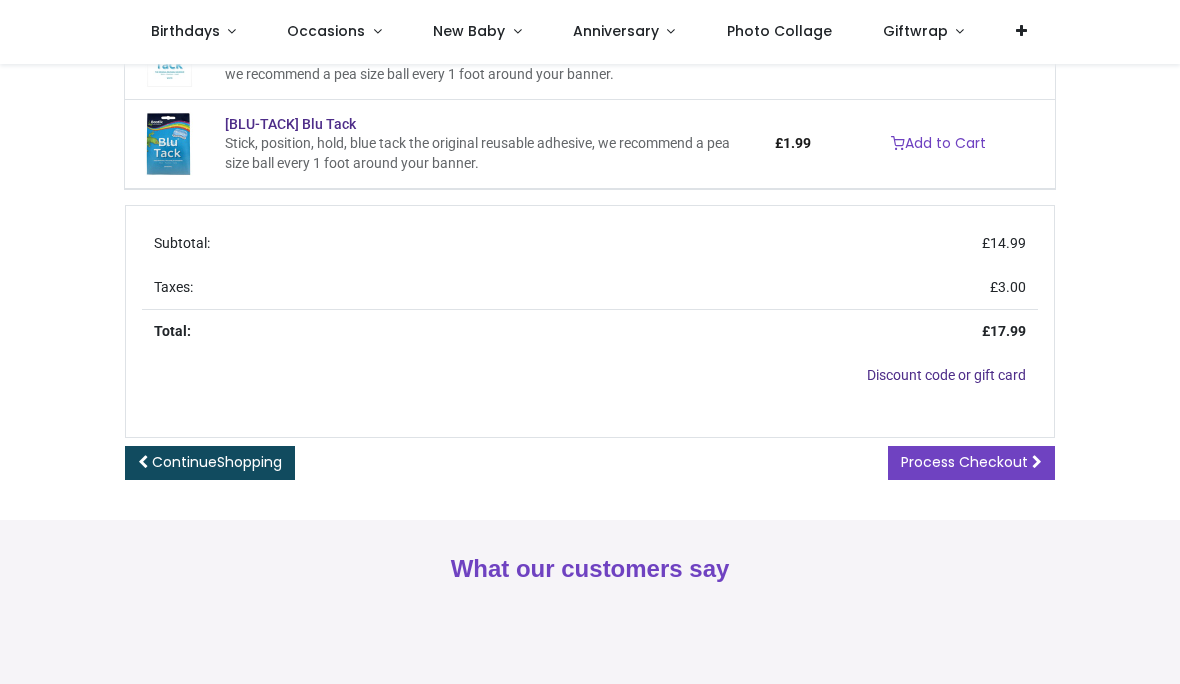 click on "Process Checkout" at bounding box center [971, 463] 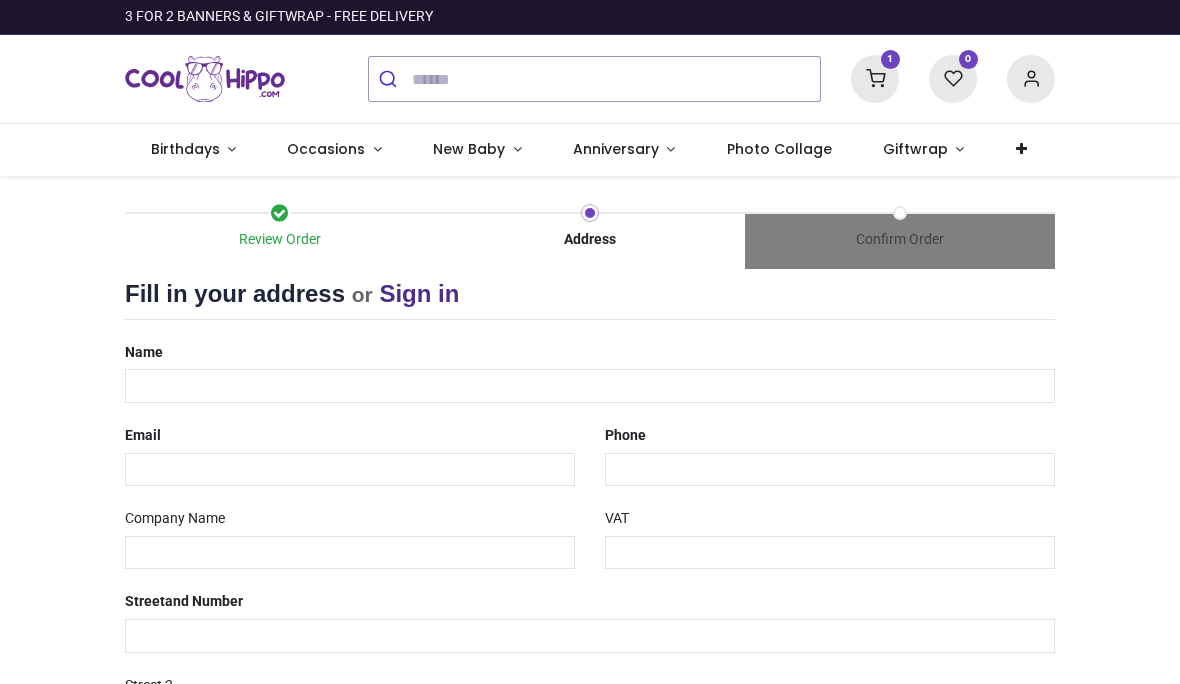 select on "***" 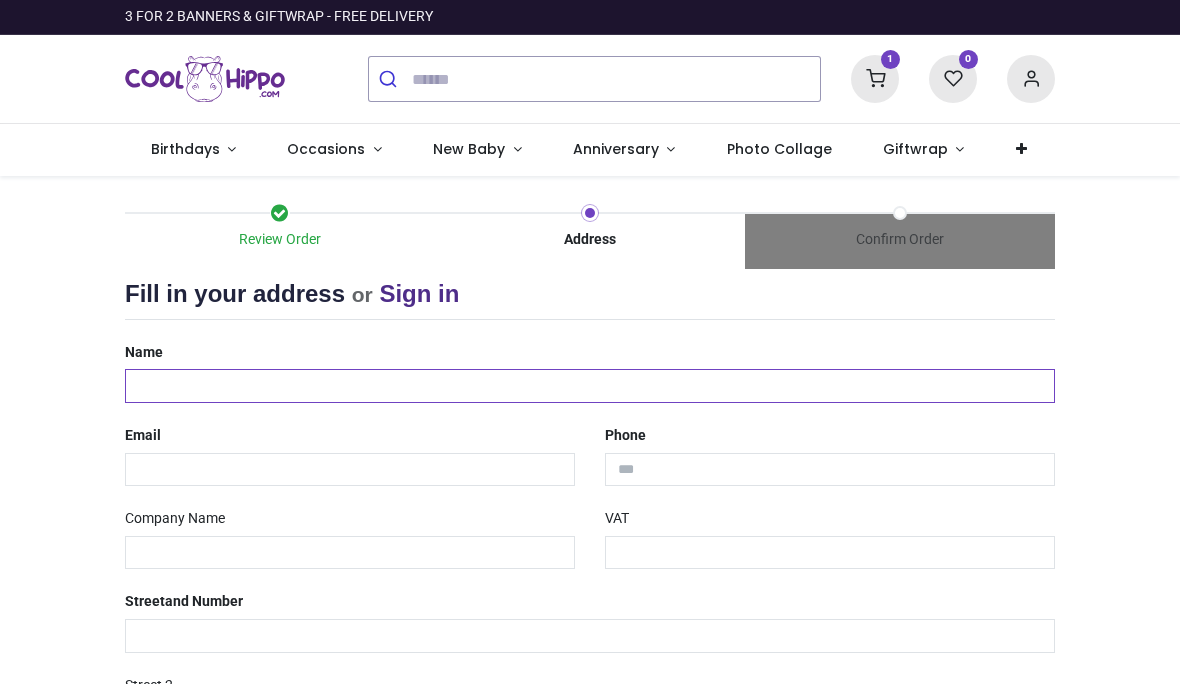 click at bounding box center (590, 386) 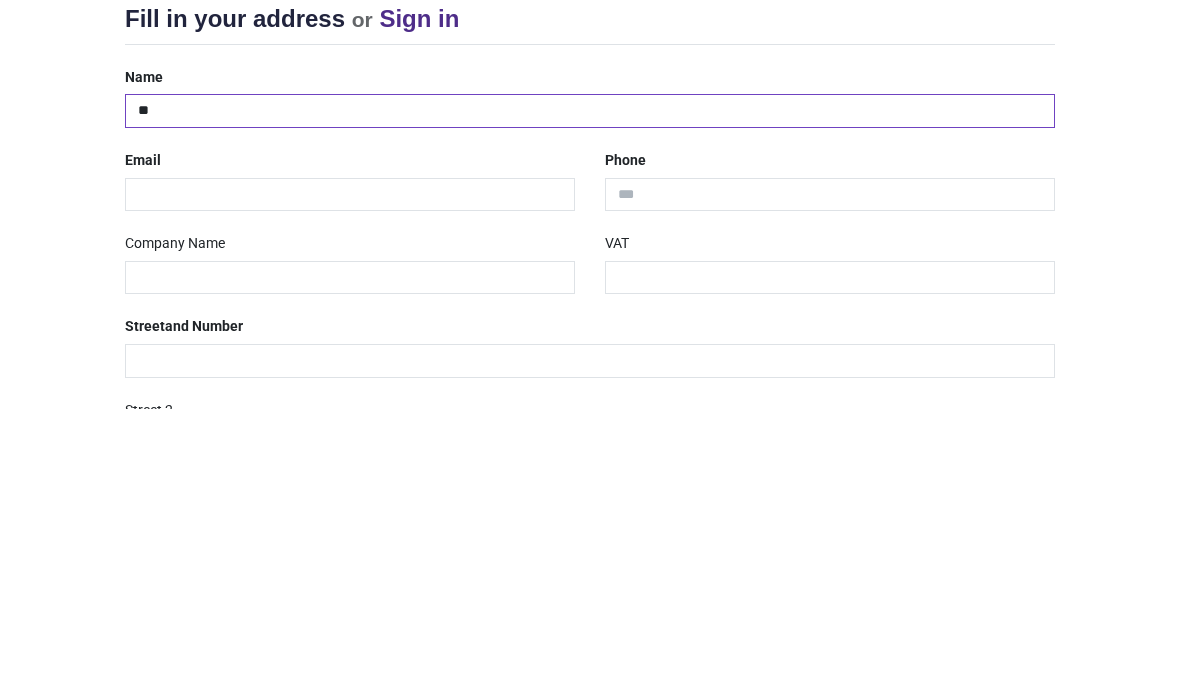 type on "**********" 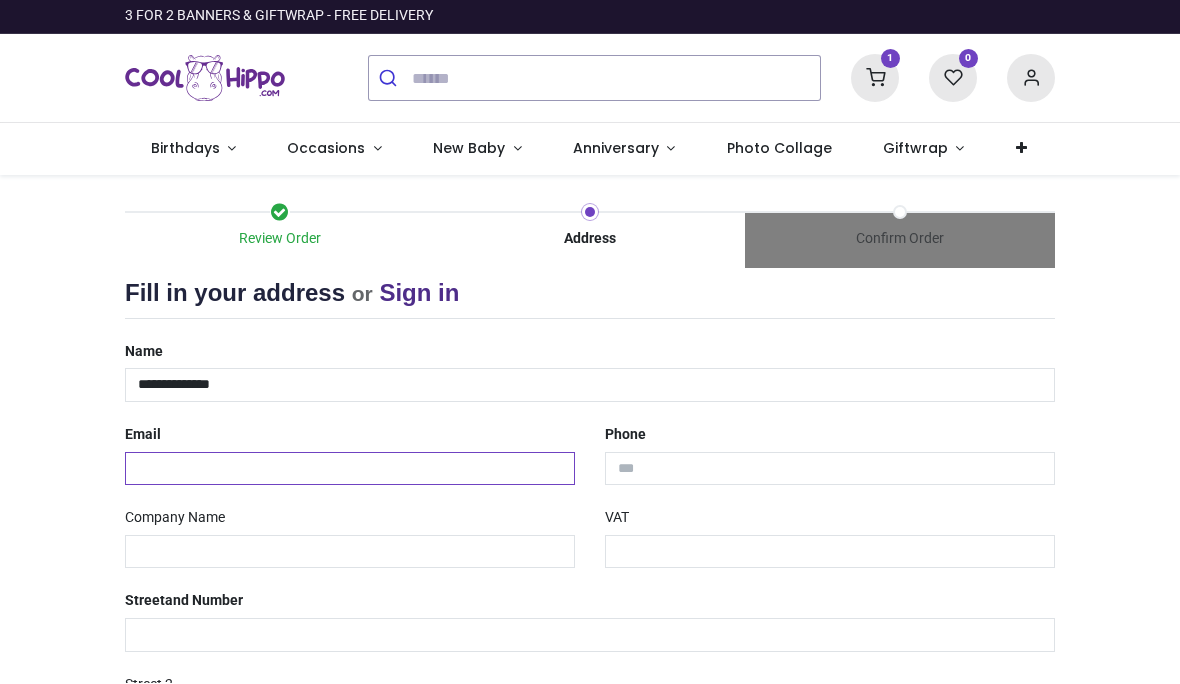 click at bounding box center [350, 470] 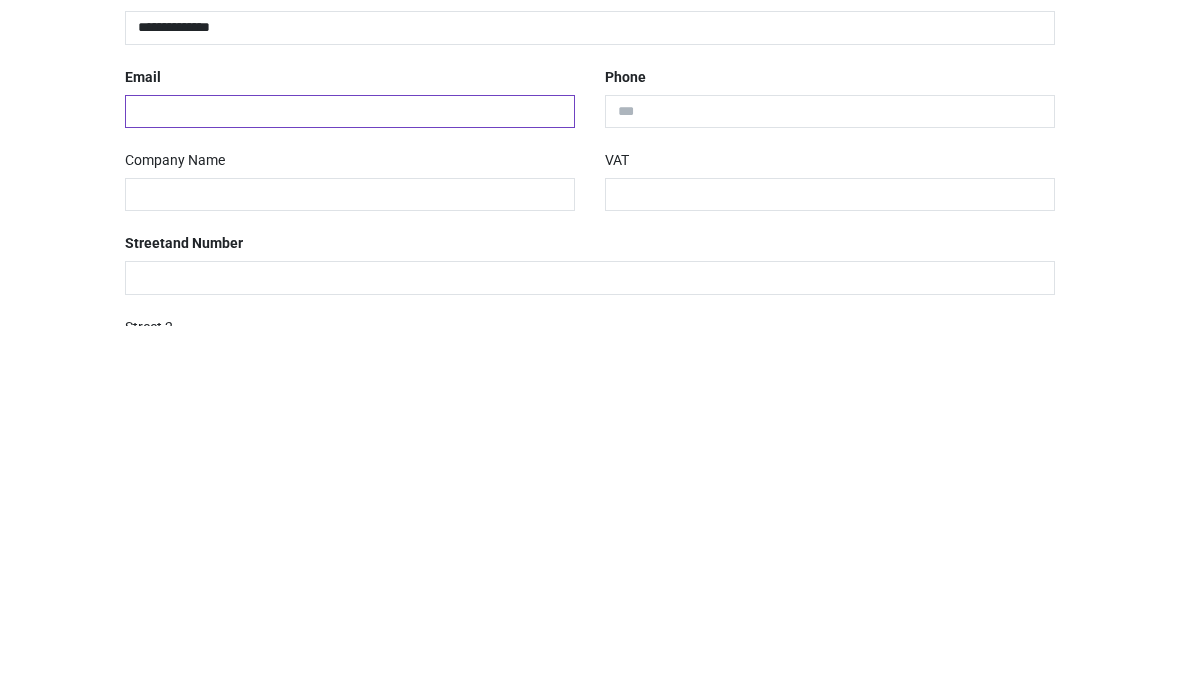 type on "**********" 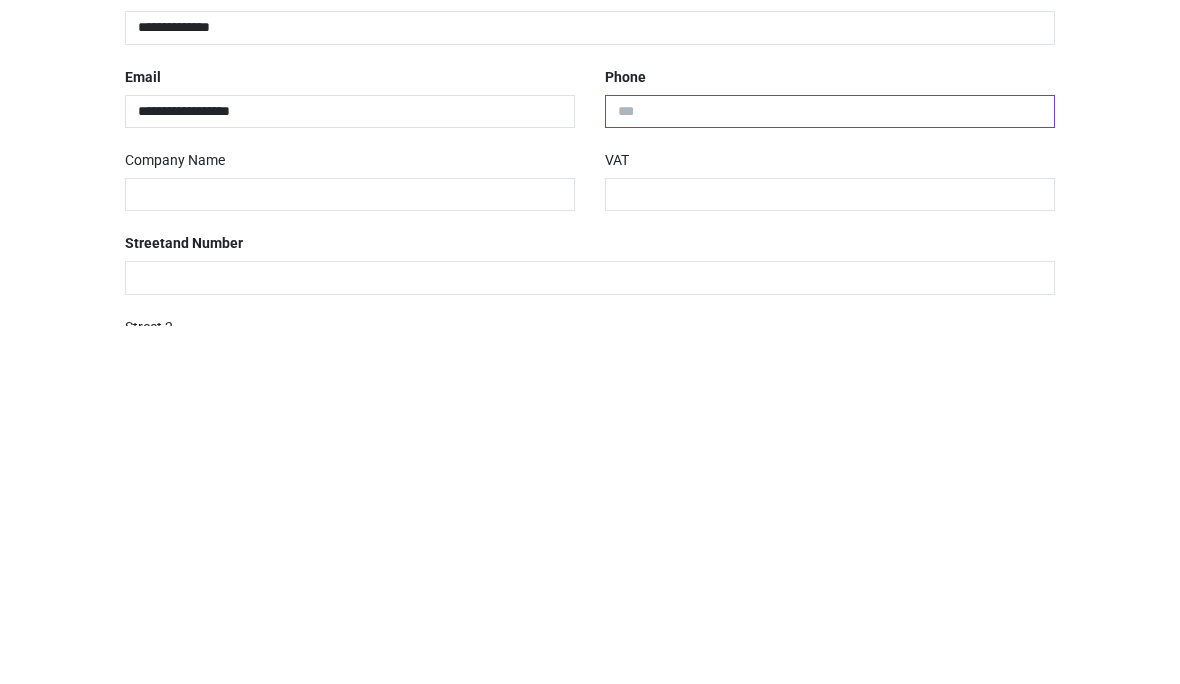 type on "**********" 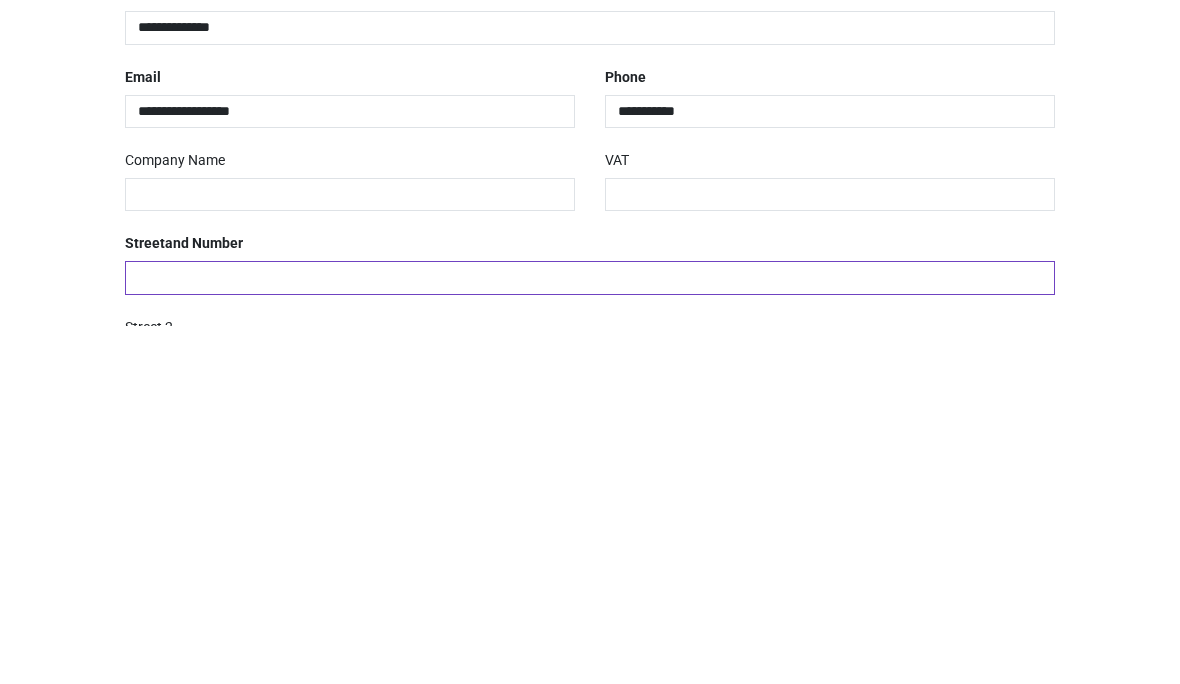 type on "**********" 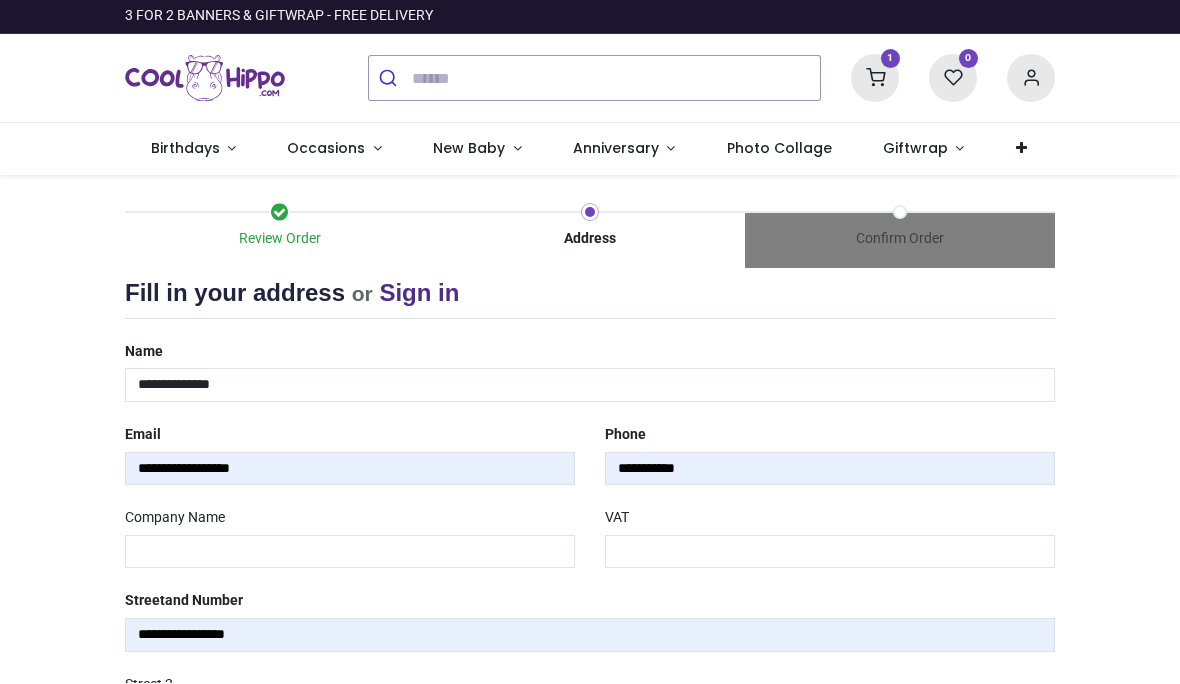 type on "**********" 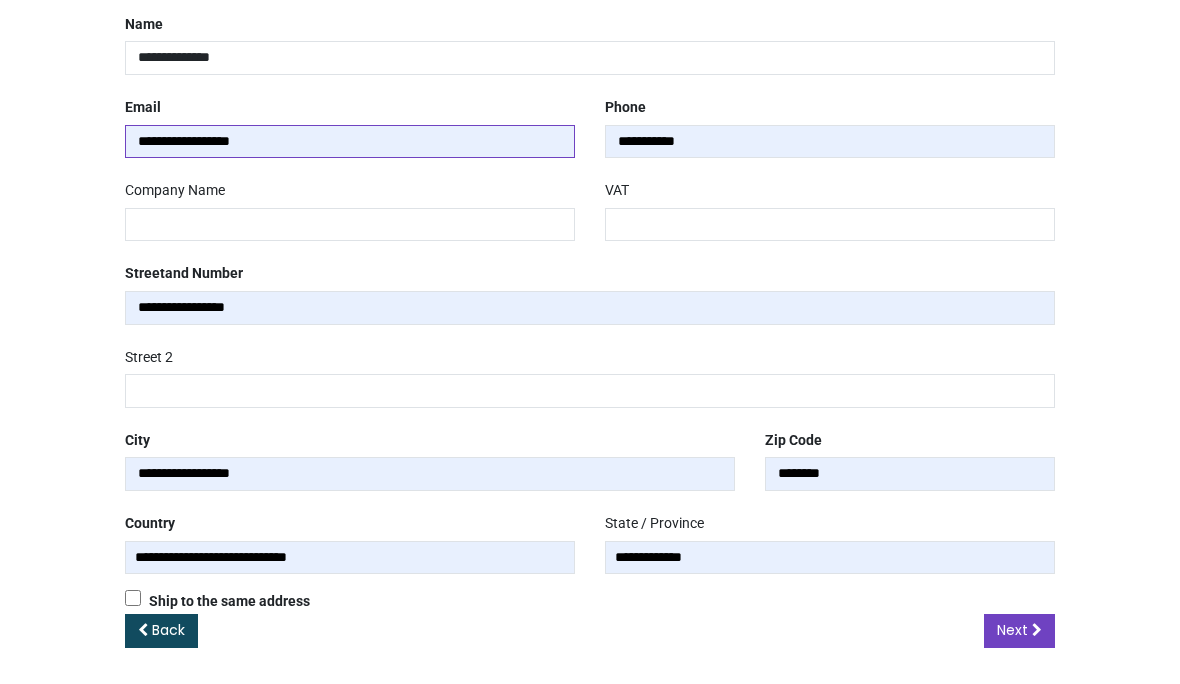scroll, scrollTop: 325, scrollLeft: 0, axis: vertical 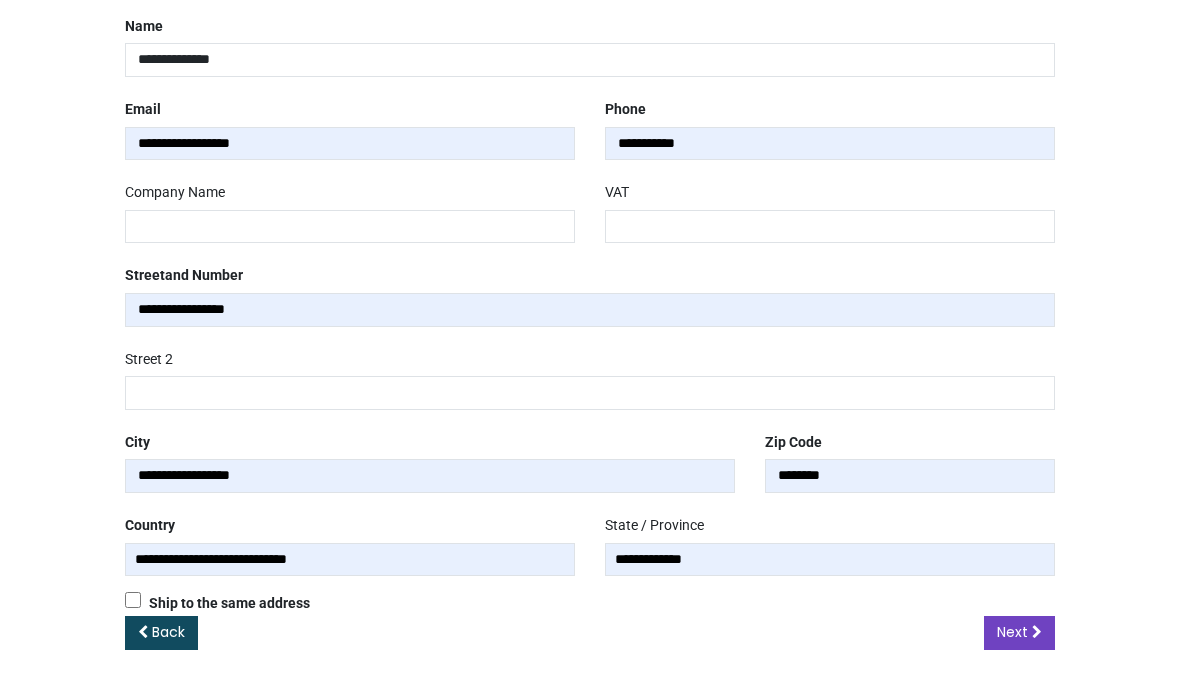click on "Next" at bounding box center (1012, 633) 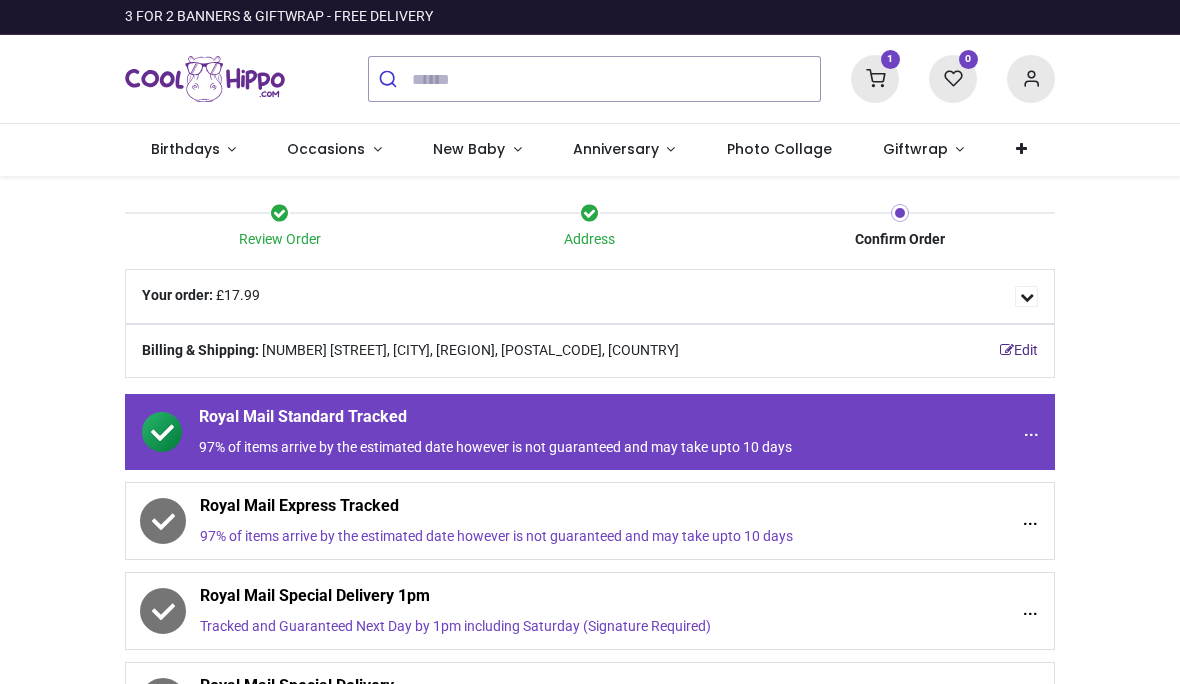 scroll, scrollTop: 0, scrollLeft: 0, axis: both 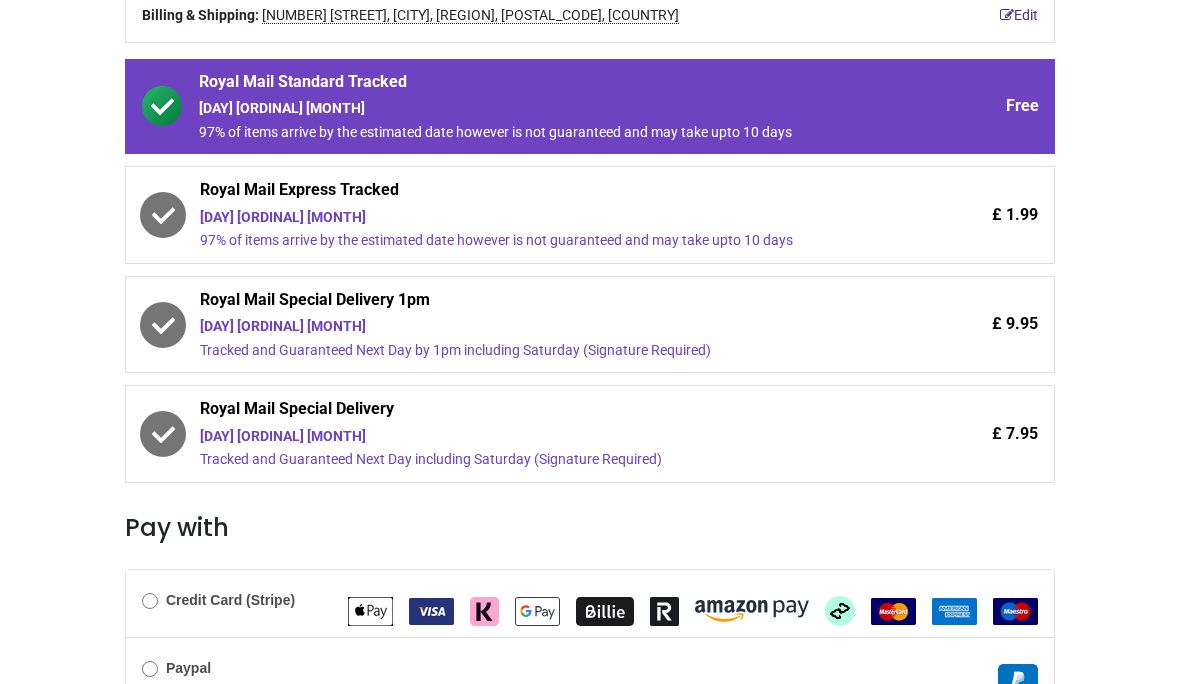 click on "£ 9.95" at bounding box center (954, 325) 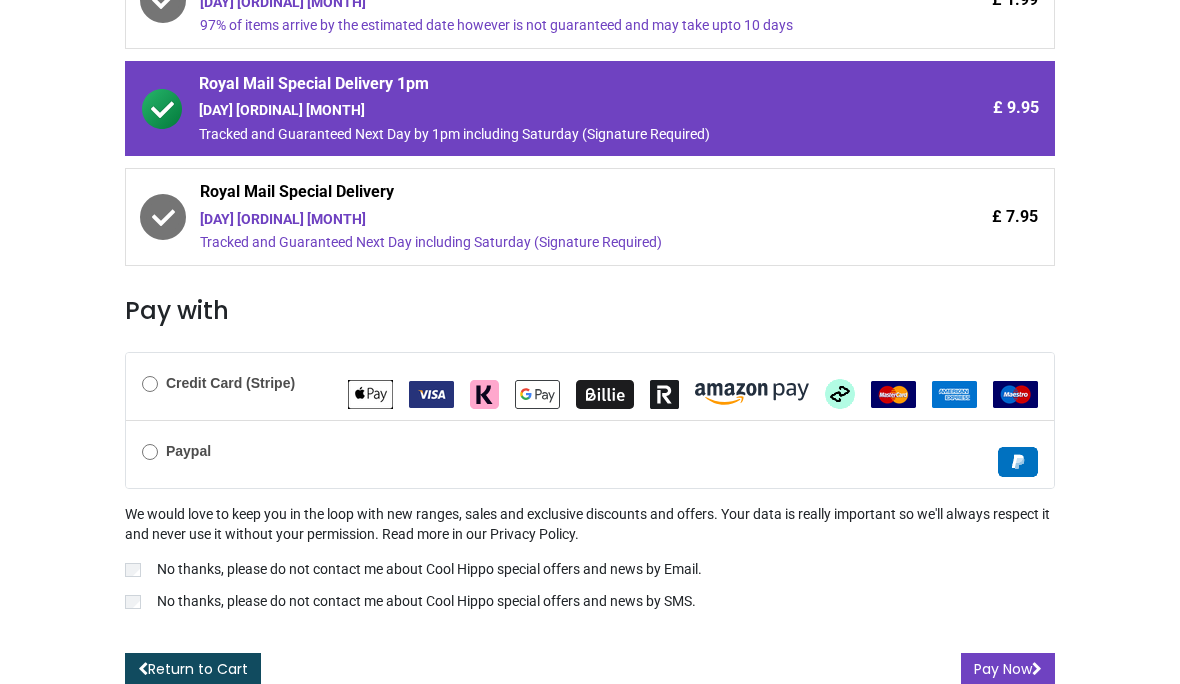 scroll, scrollTop: 551, scrollLeft: 0, axis: vertical 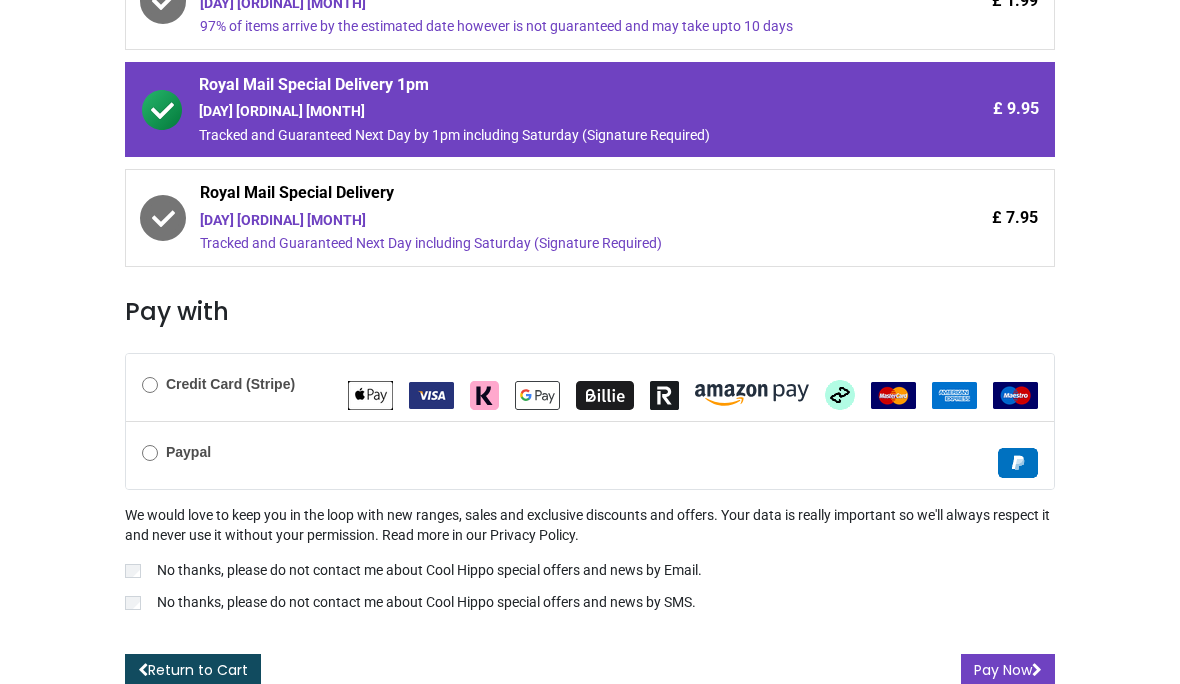 click on "Pay Now" at bounding box center [1008, 671] 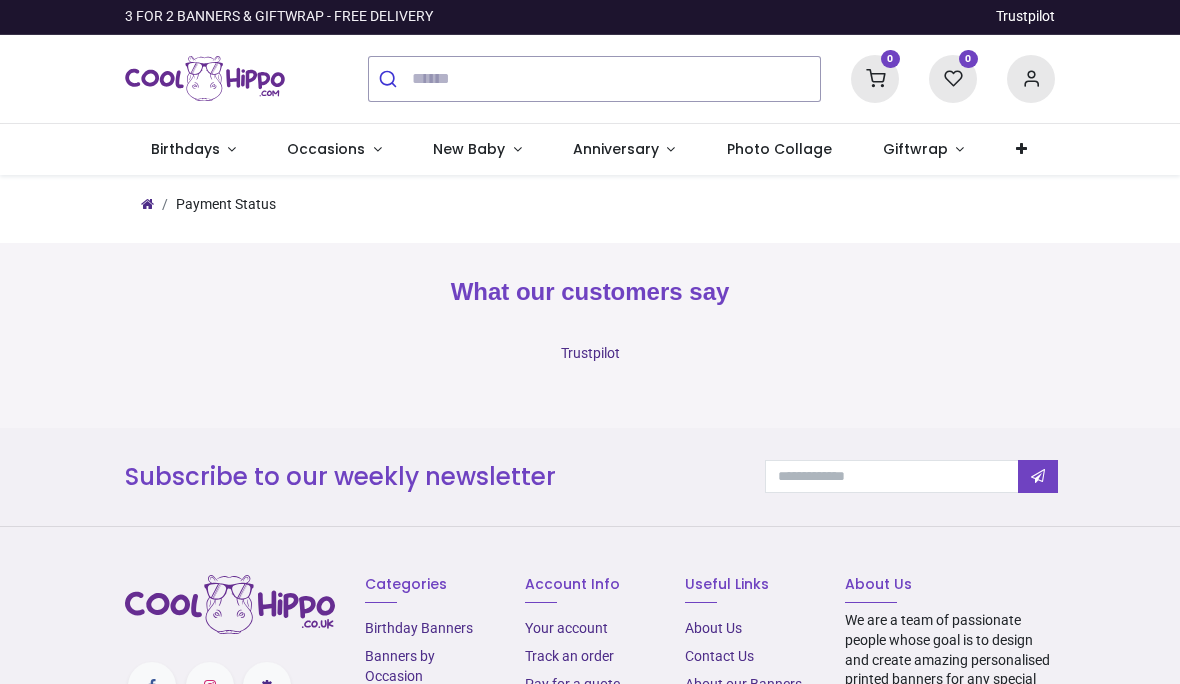 scroll, scrollTop: 0, scrollLeft: 0, axis: both 